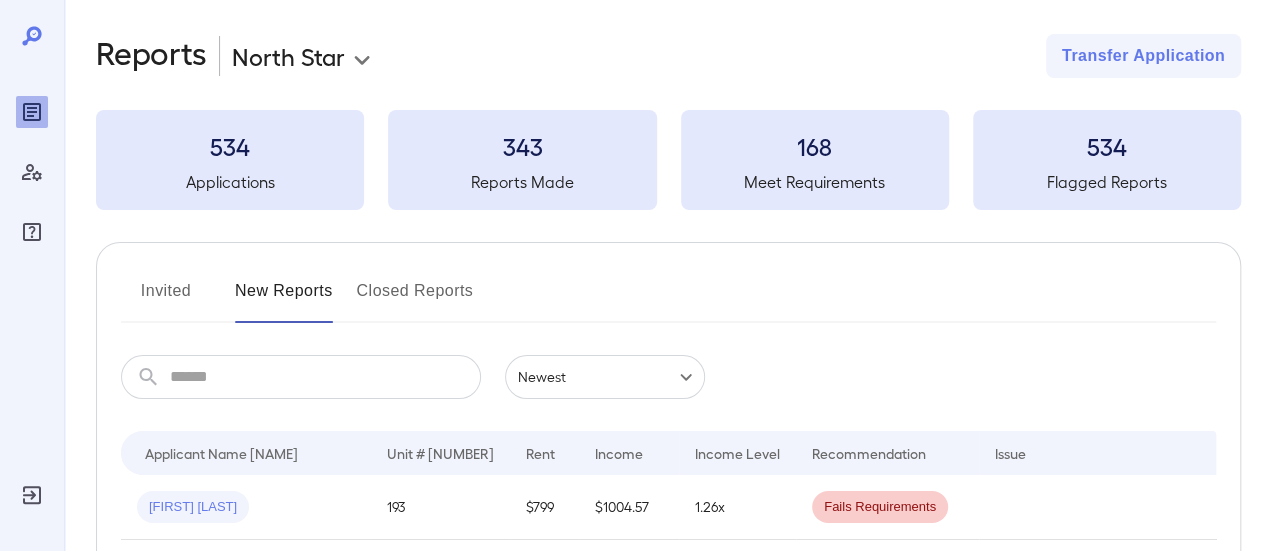 scroll, scrollTop: 200, scrollLeft: 0, axis: vertical 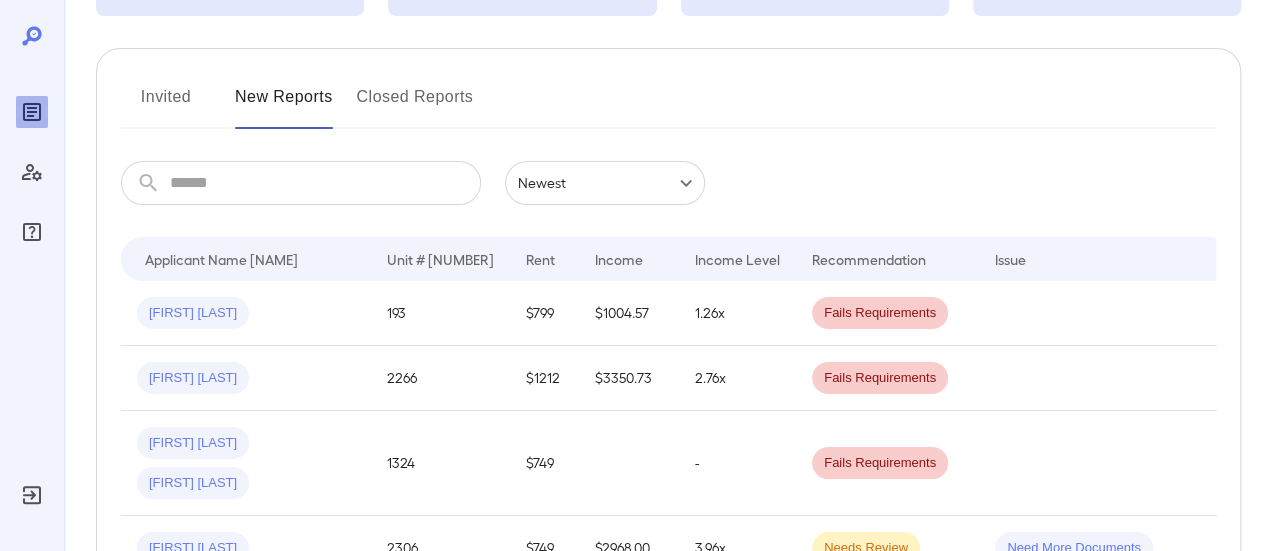 click on "Invited" at bounding box center [166, 105] 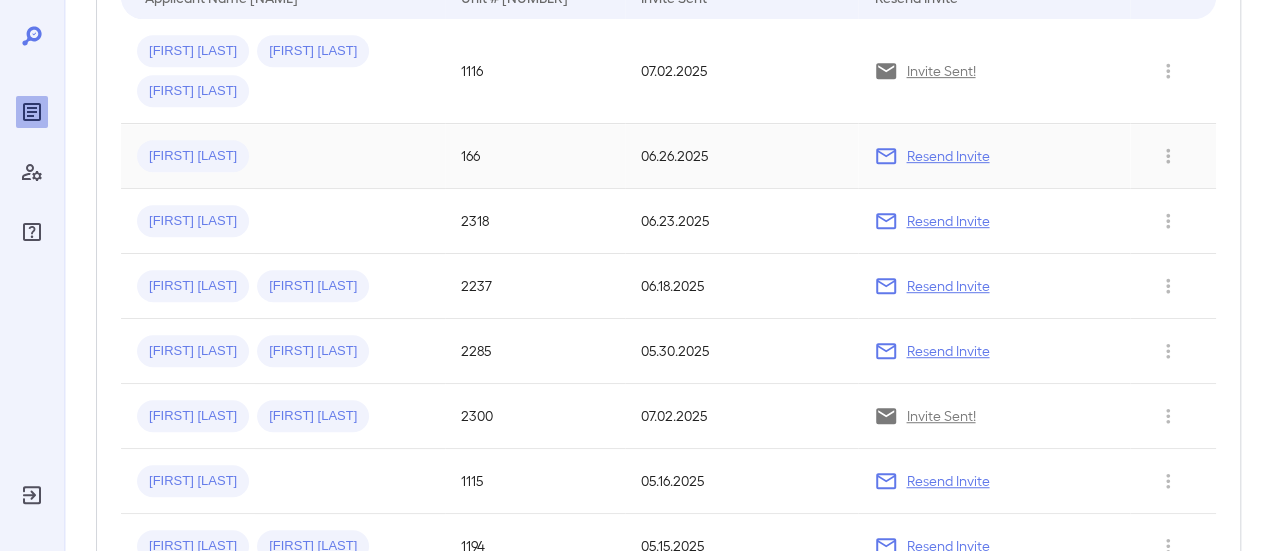 scroll, scrollTop: 500, scrollLeft: 0, axis: vertical 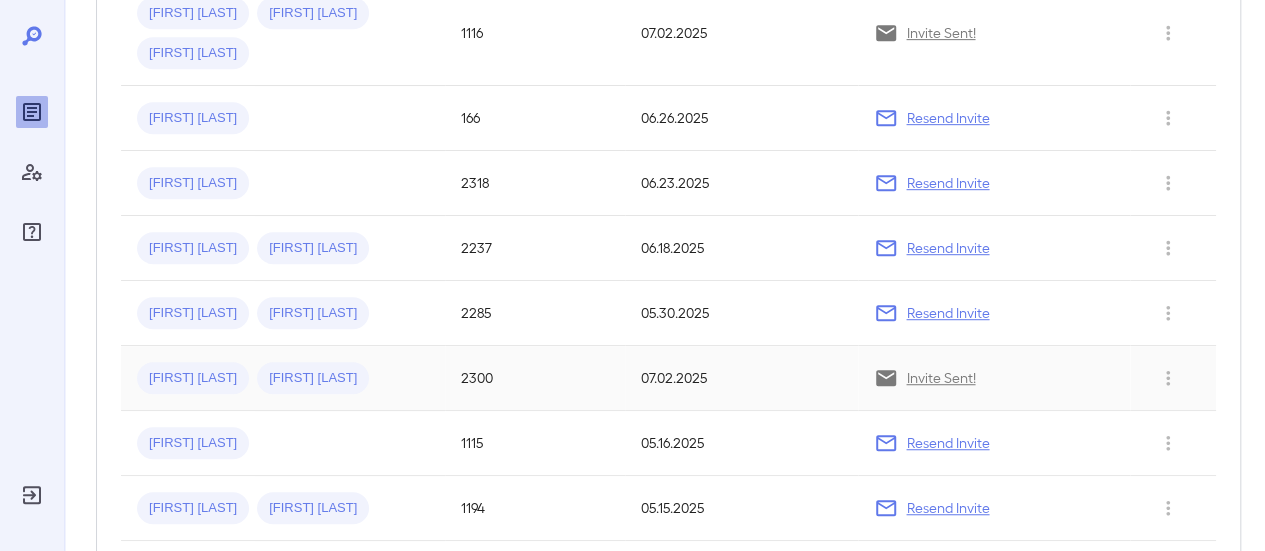 click on "[FIRST] [LAST]" at bounding box center (283, 378) 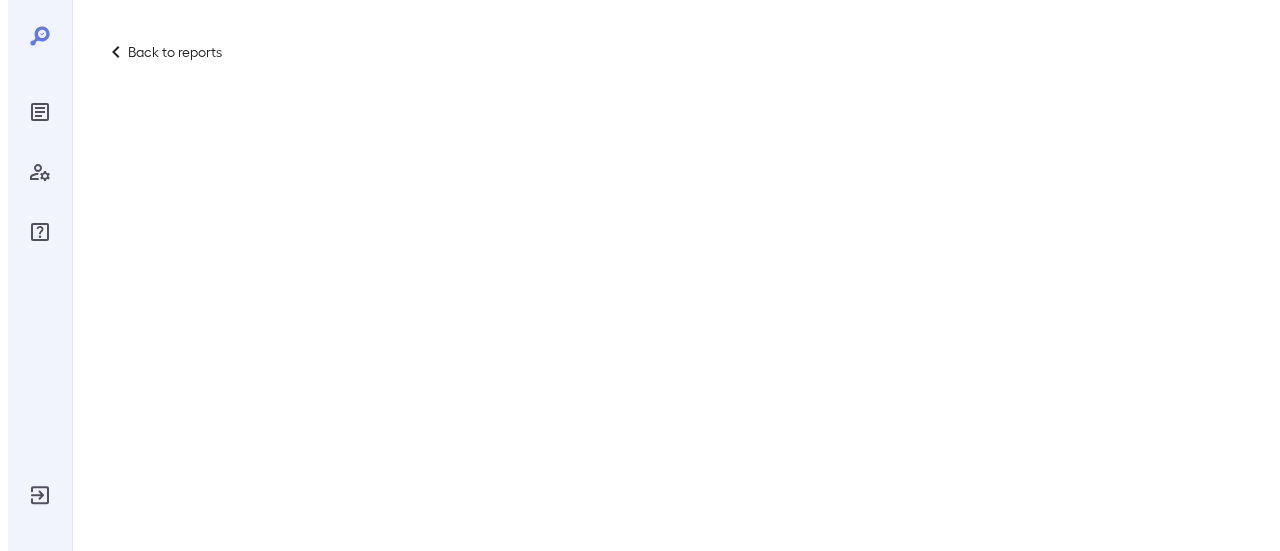 scroll, scrollTop: 0, scrollLeft: 0, axis: both 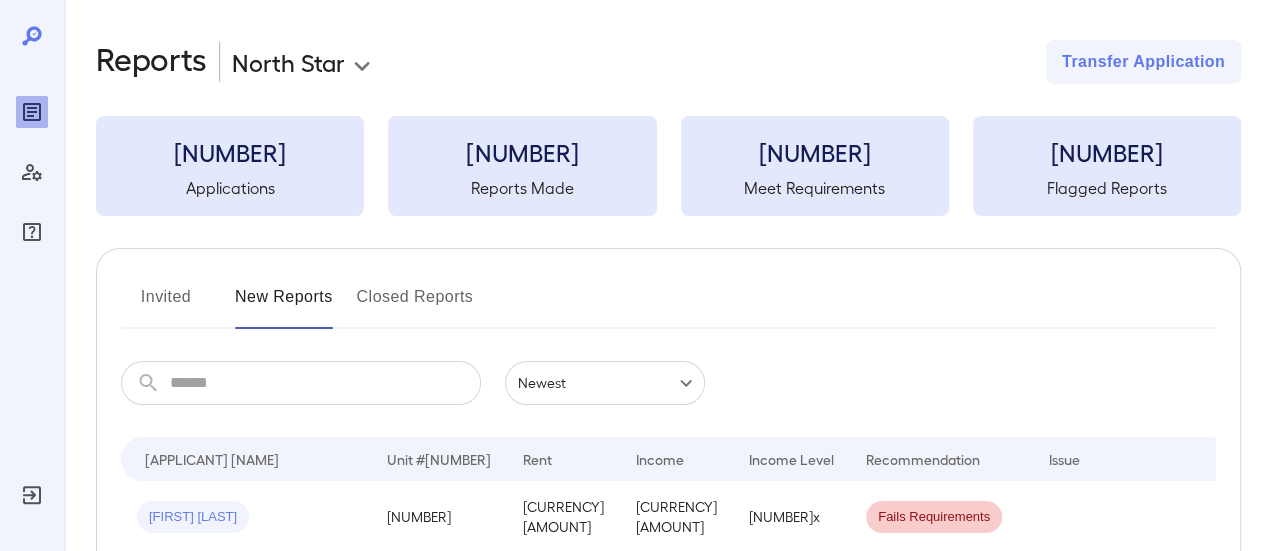 click on "Invited" at bounding box center [166, 305] 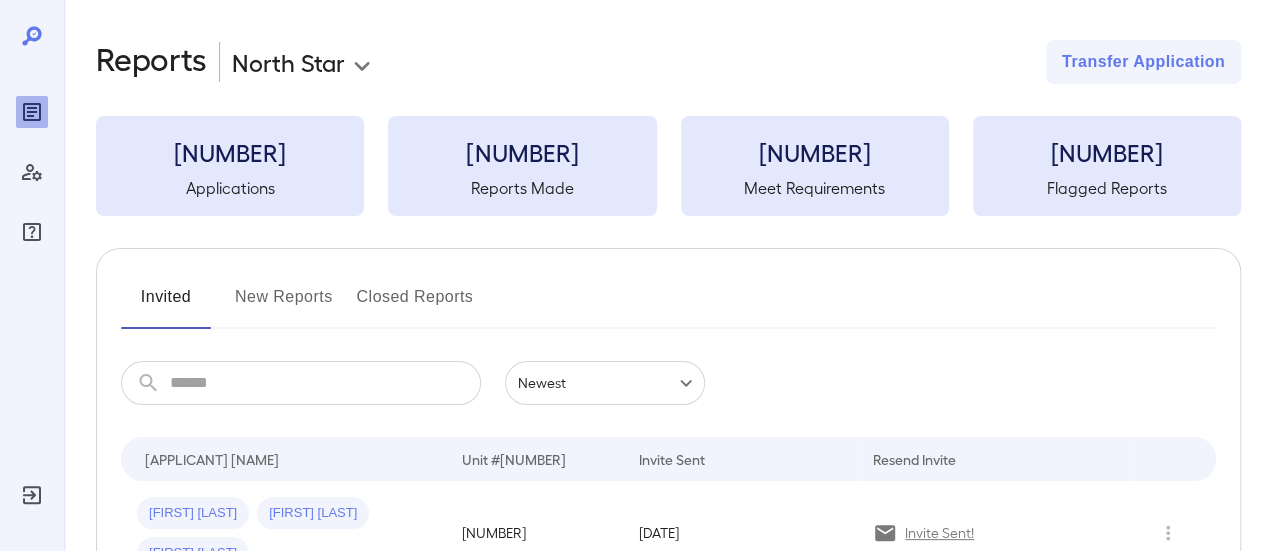 click at bounding box center (325, 383) 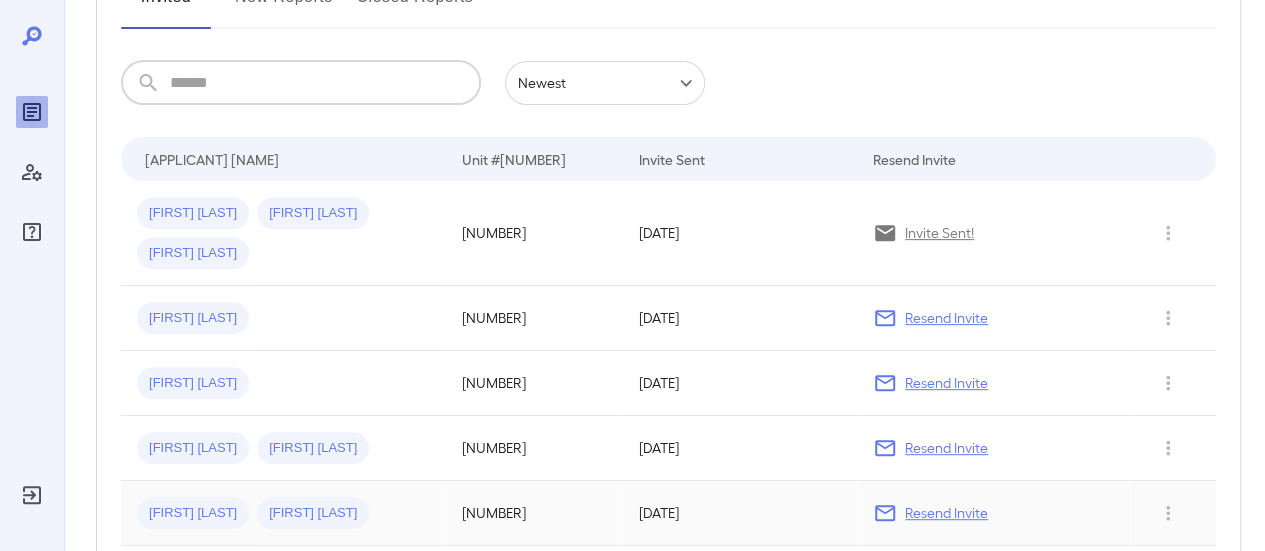 scroll, scrollTop: 400, scrollLeft: 0, axis: vertical 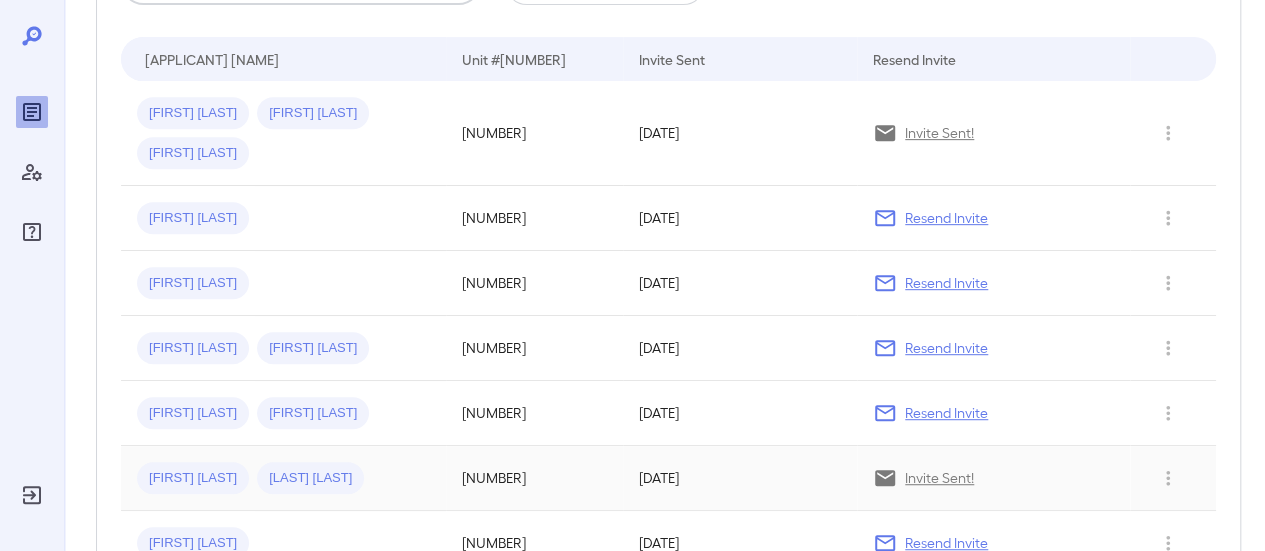 click on "[FIRST] [LAST]" at bounding box center [283, 478] 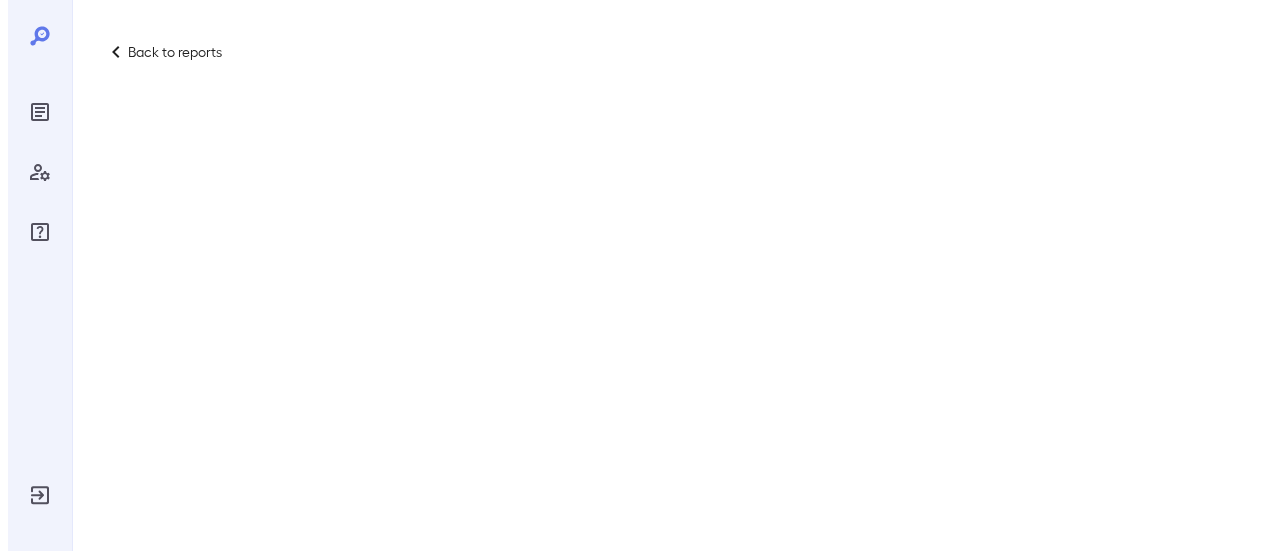 scroll, scrollTop: 0, scrollLeft: 0, axis: both 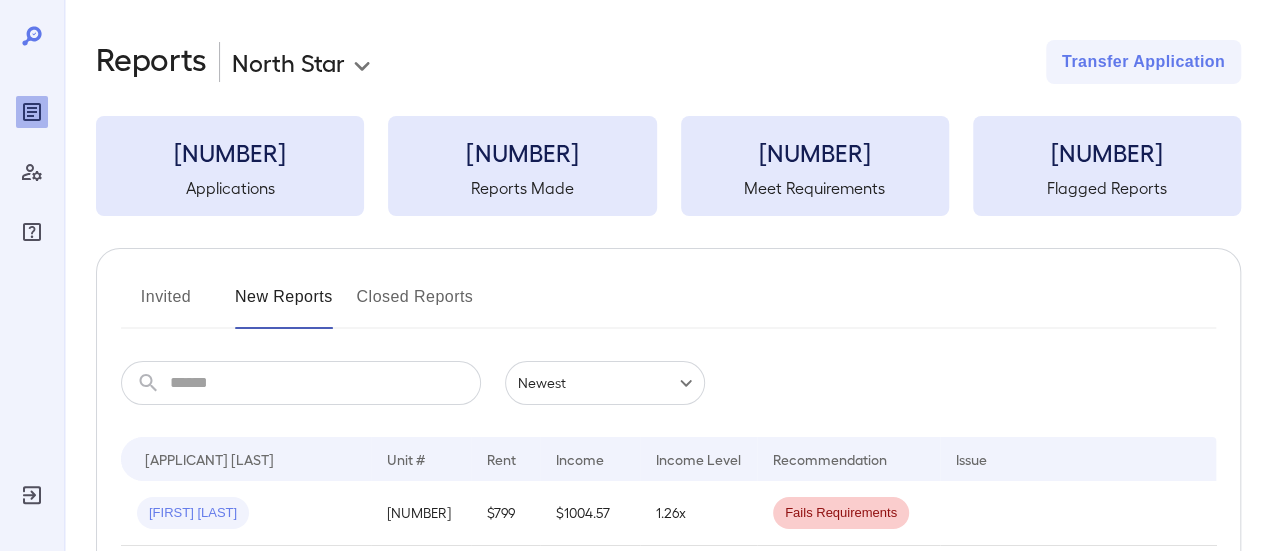 click at bounding box center [325, 383] 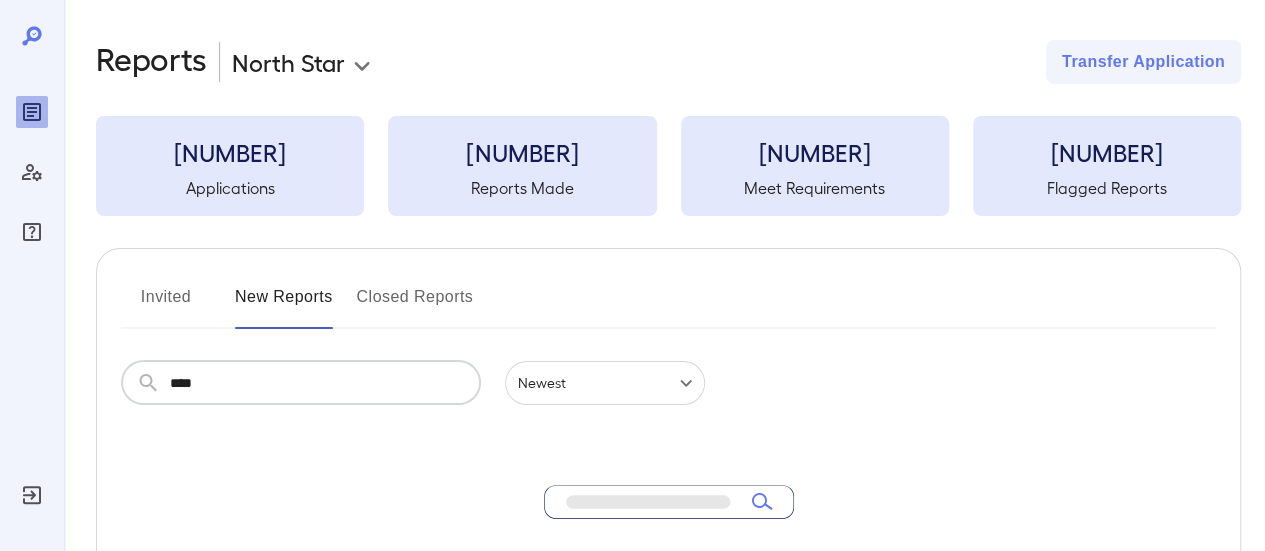 type on "****" 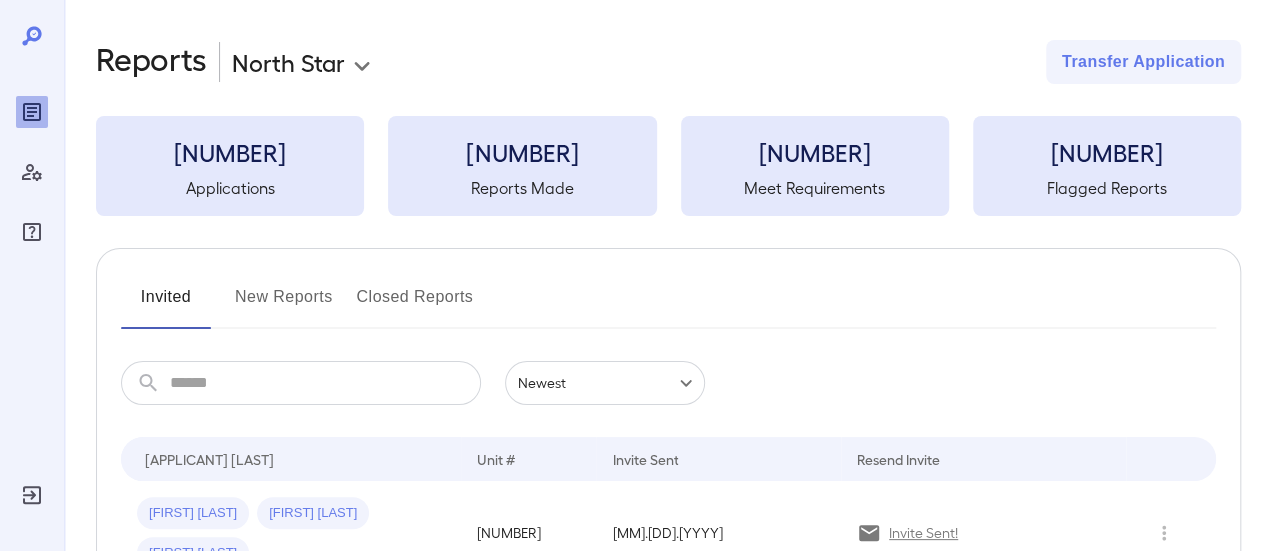 click at bounding box center [325, 383] 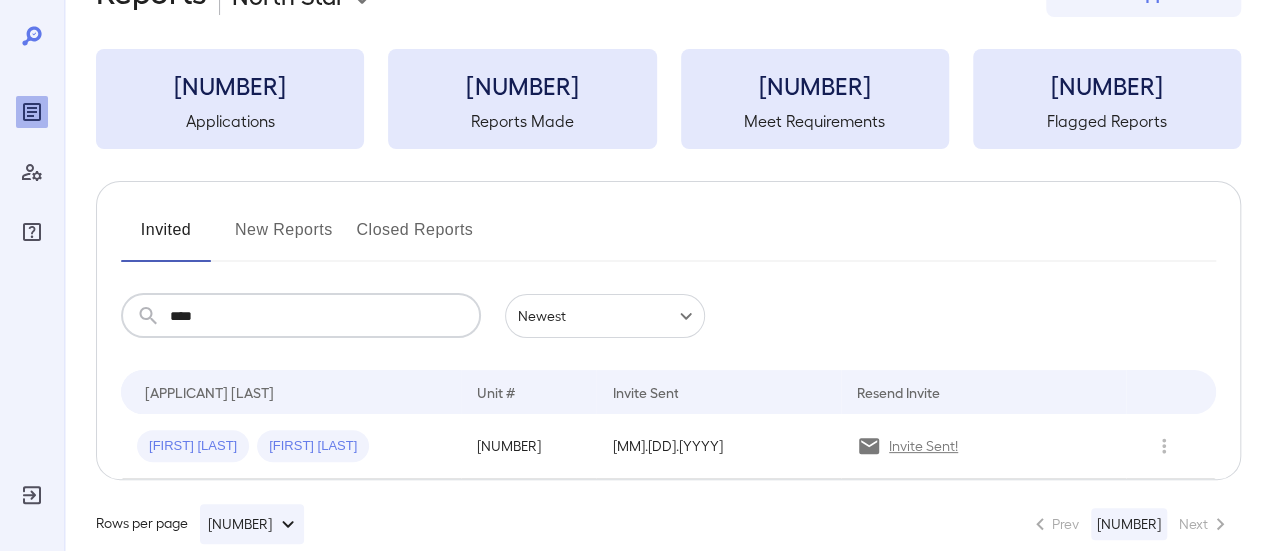 scroll, scrollTop: 98, scrollLeft: 0, axis: vertical 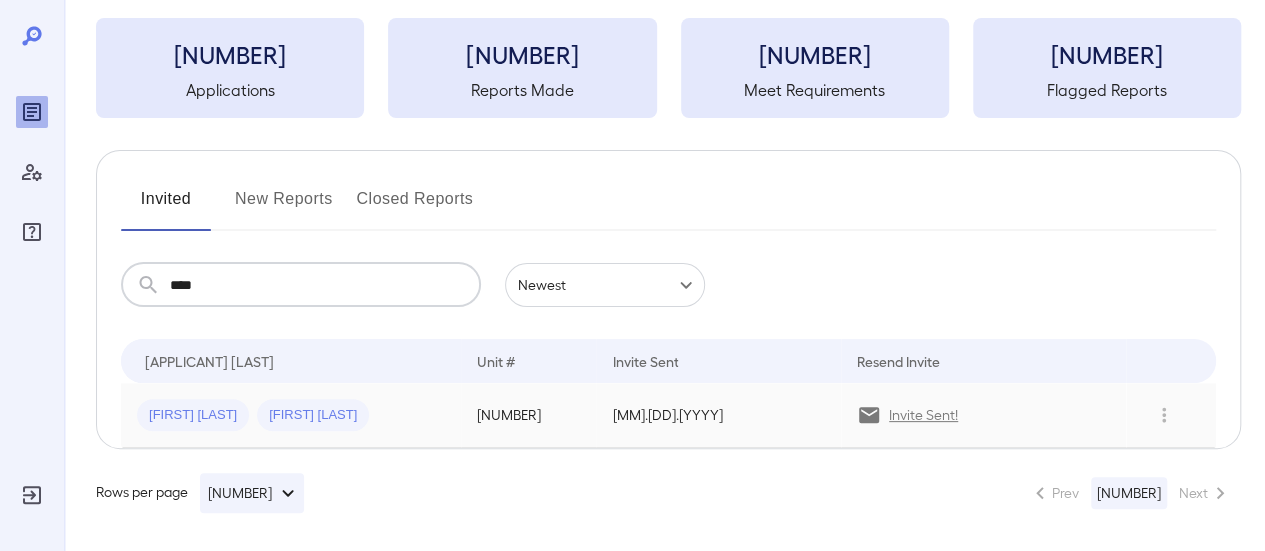type on "****" 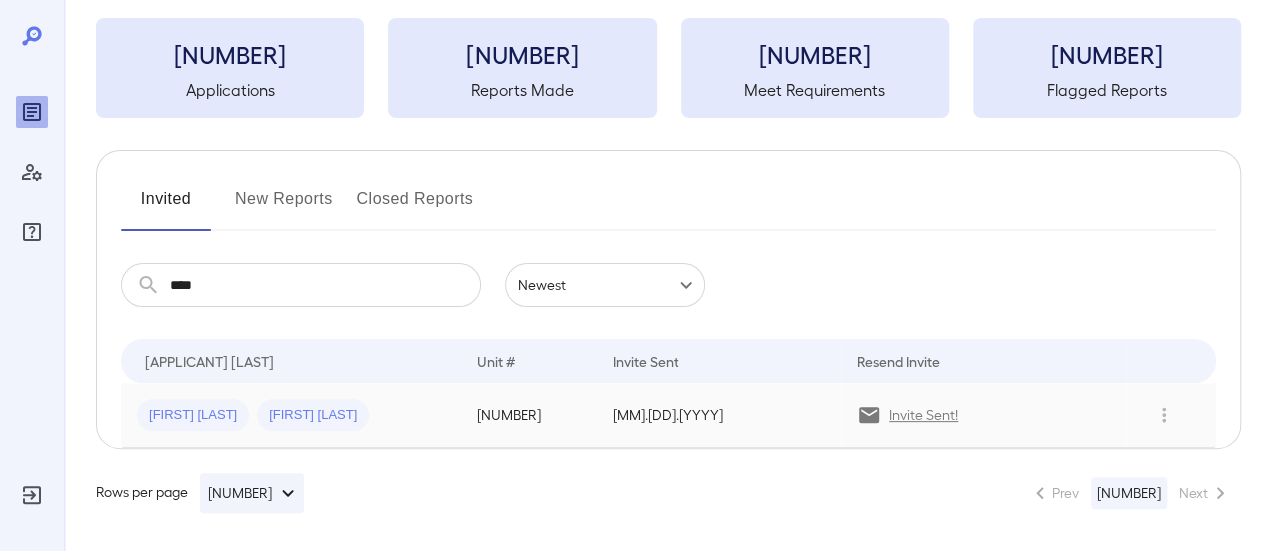 click on "[DATE]" at bounding box center [718, 415] 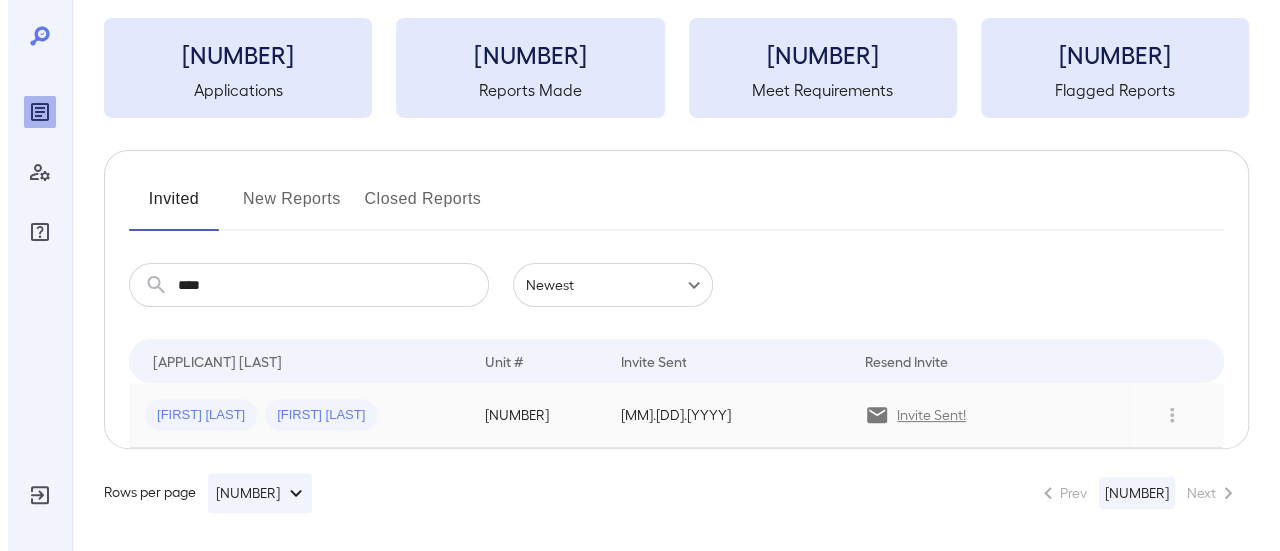 scroll, scrollTop: 0, scrollLeft: 0, axis: both 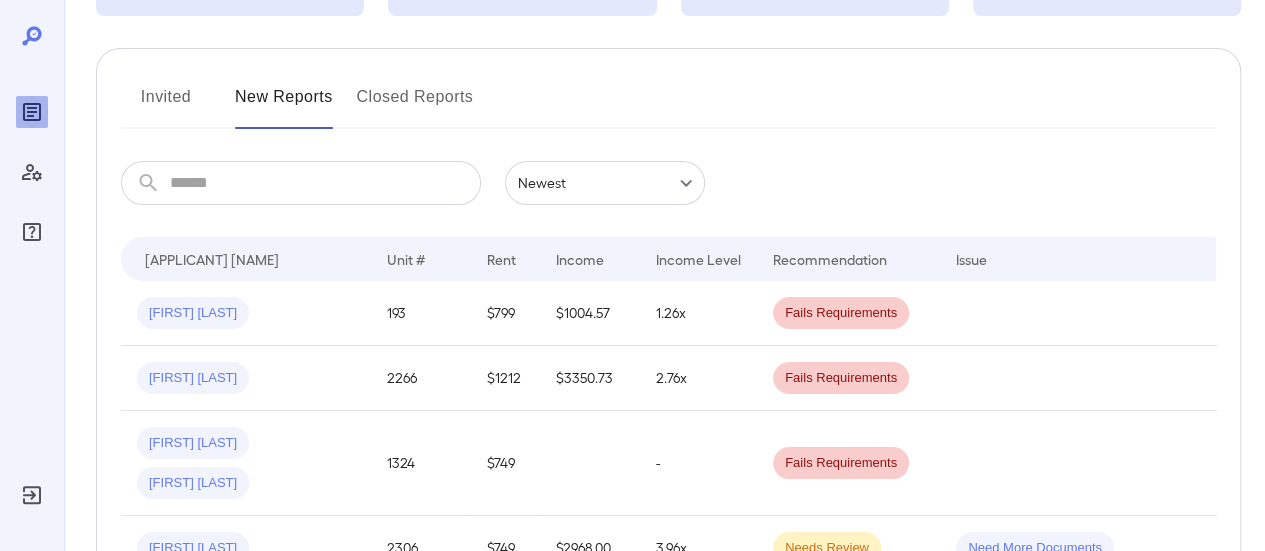 click on "Invited" at bounding box center (166, 105) 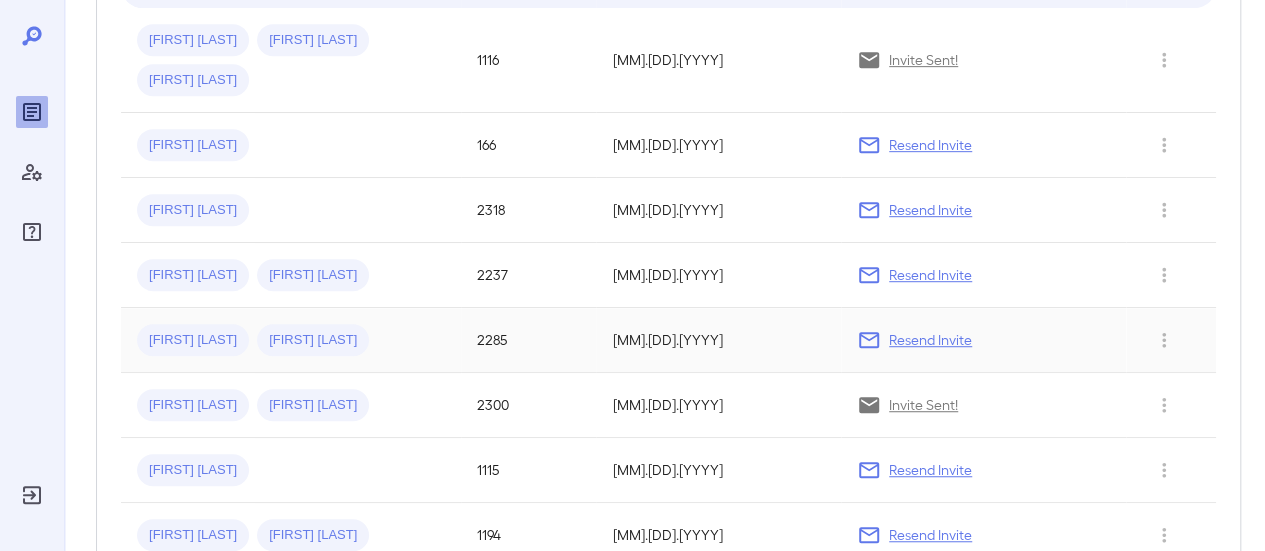 scroll, scrollTop: 500, scrollLeft: 0, axis: vertical 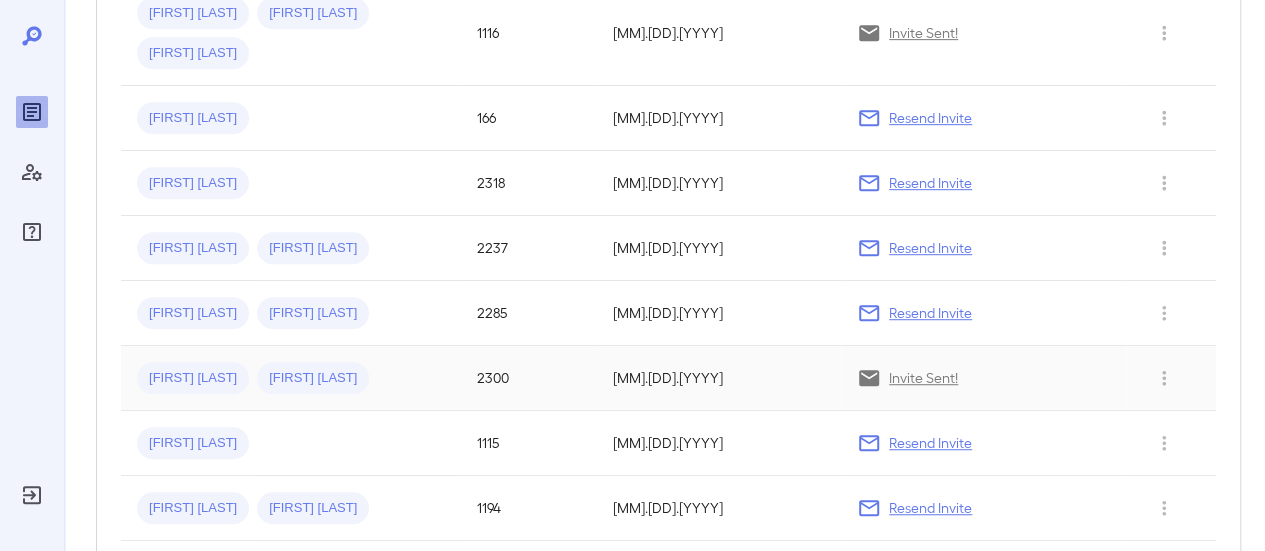 click on "[FIRST] [LAST]" at bounding box center [193, 378] 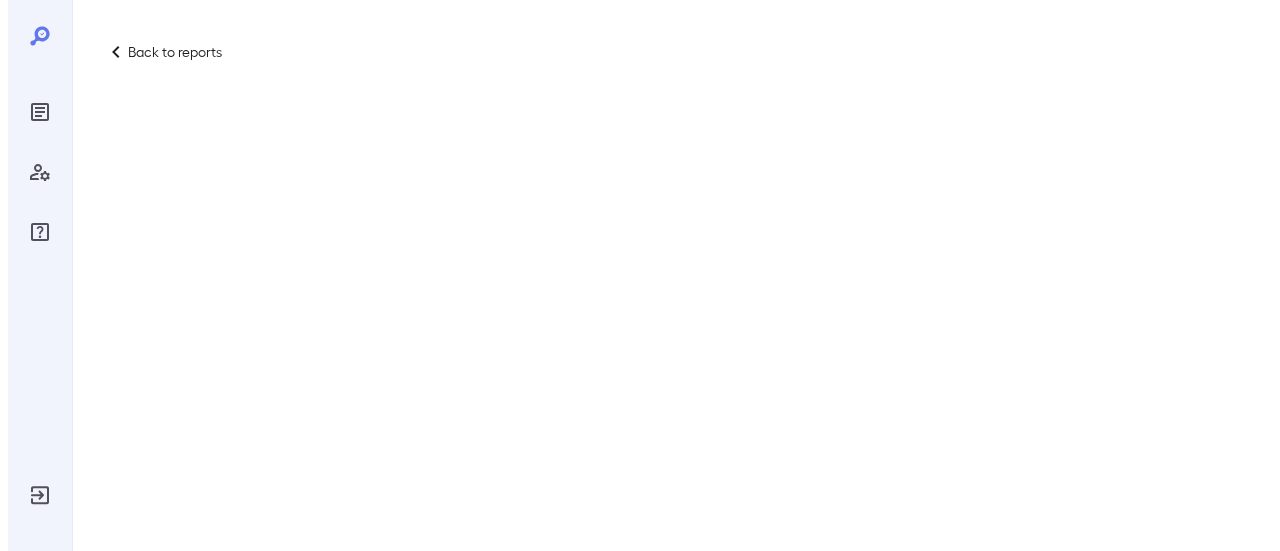 scroll, scrollTop: 0, scrollLeft: 0, axis: both 